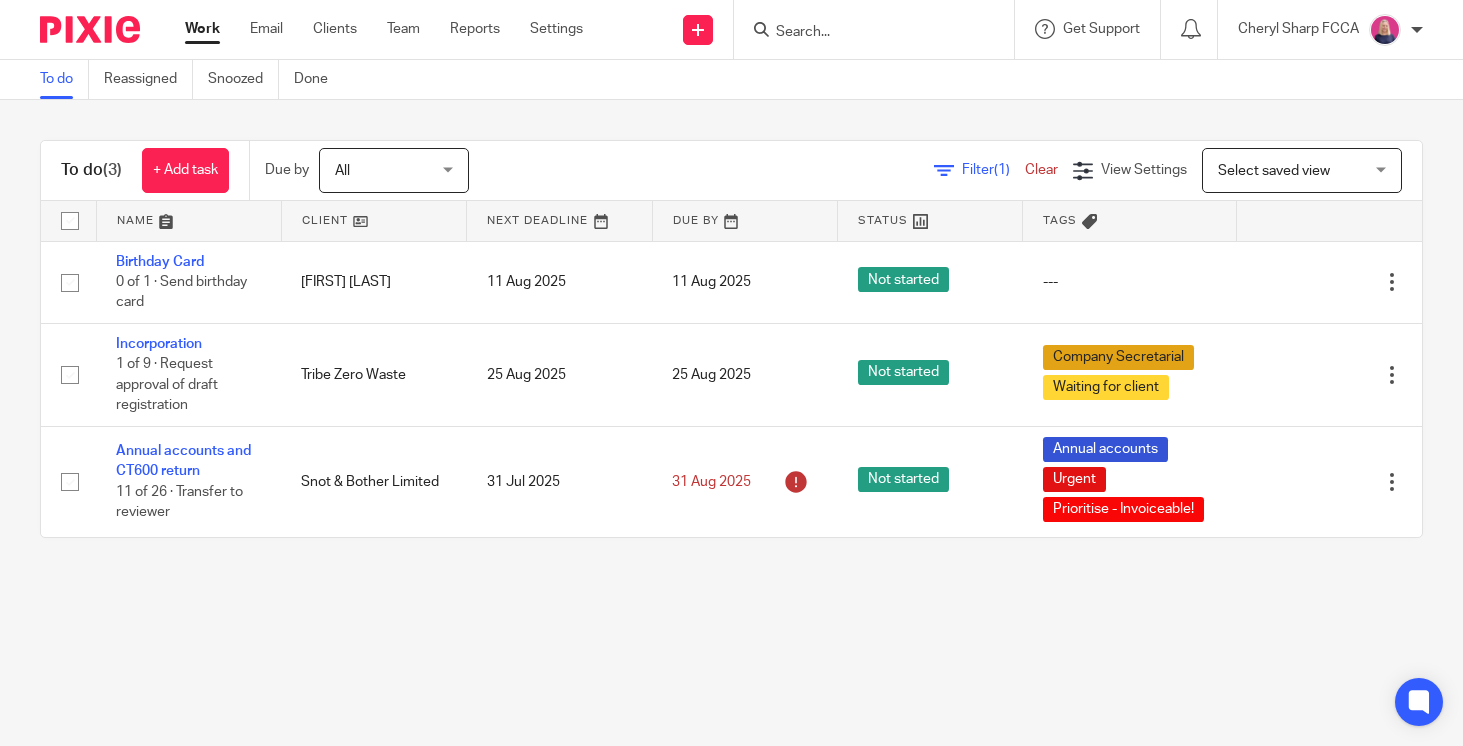 scroll, scrollTop: 0, scrollLeft: 0, axis: both 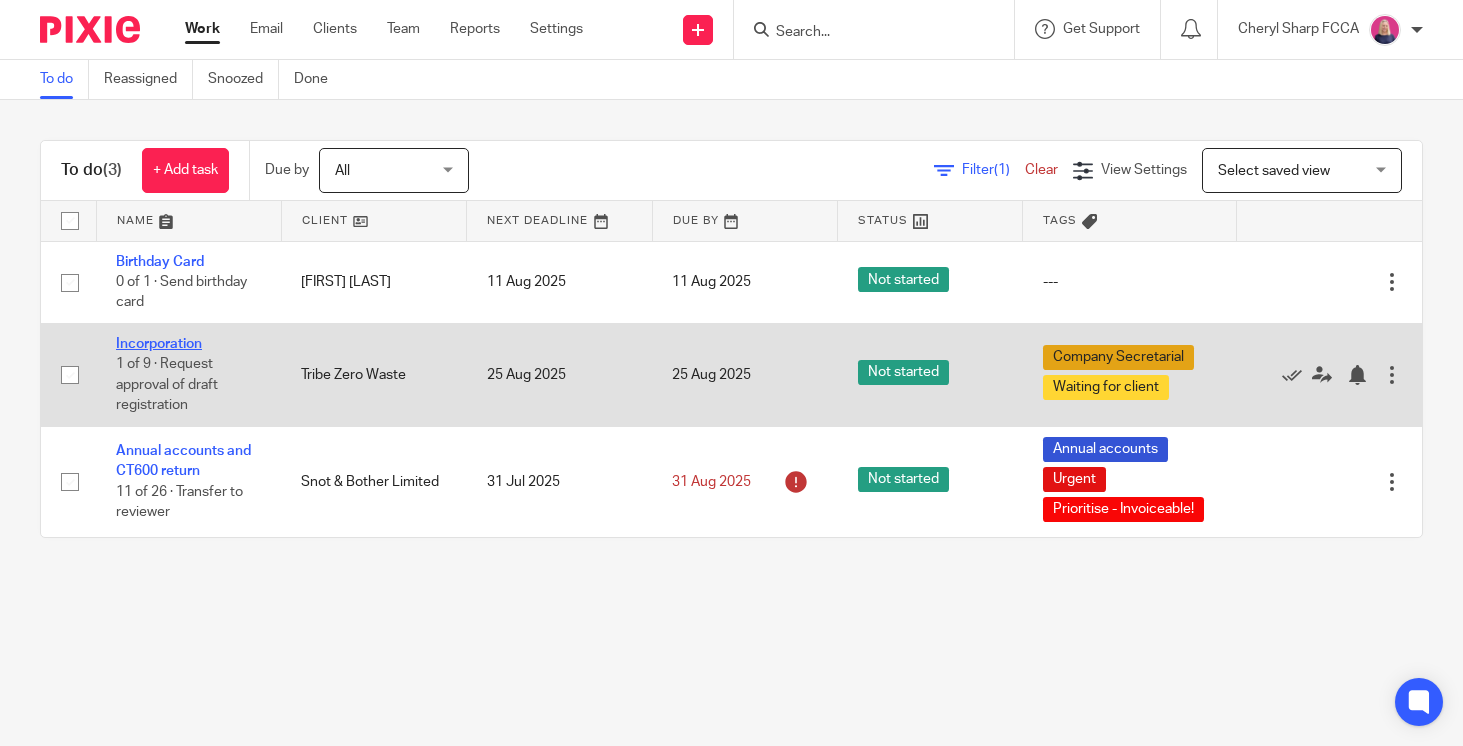 click on "Incorporation" at bounding box center (159, 344) 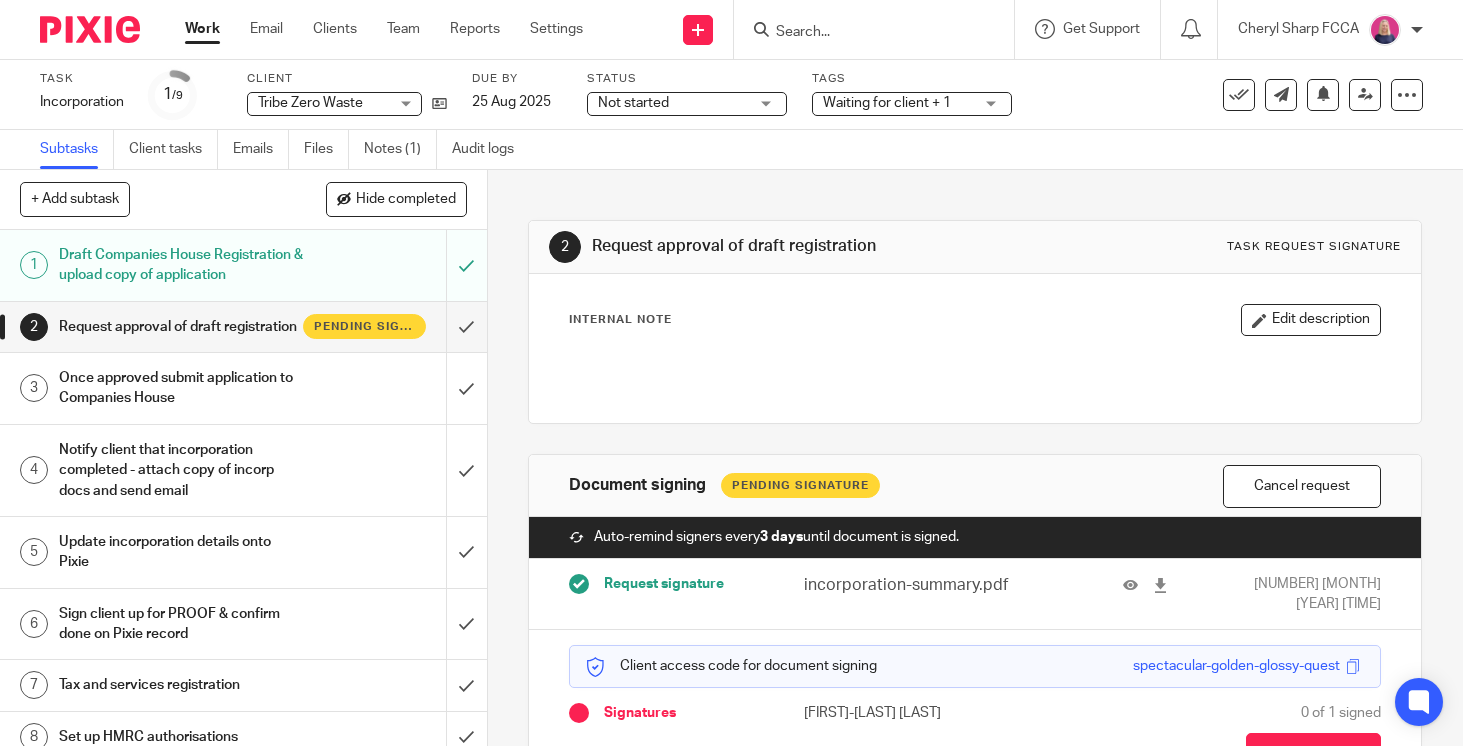 scroll, scrollTop: 0, scrollLeft: 0, axis: both 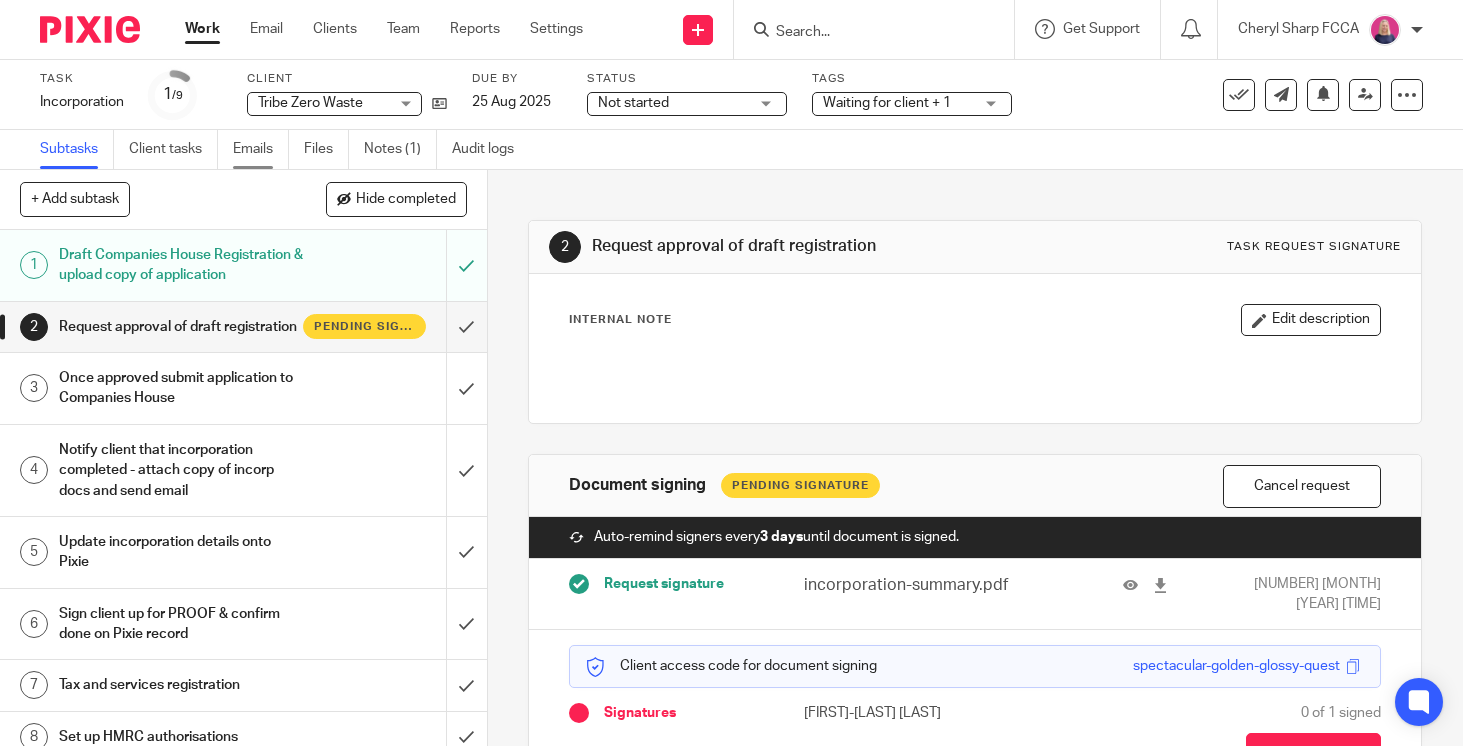 click on "Emails" at bounding box center [261, 149] 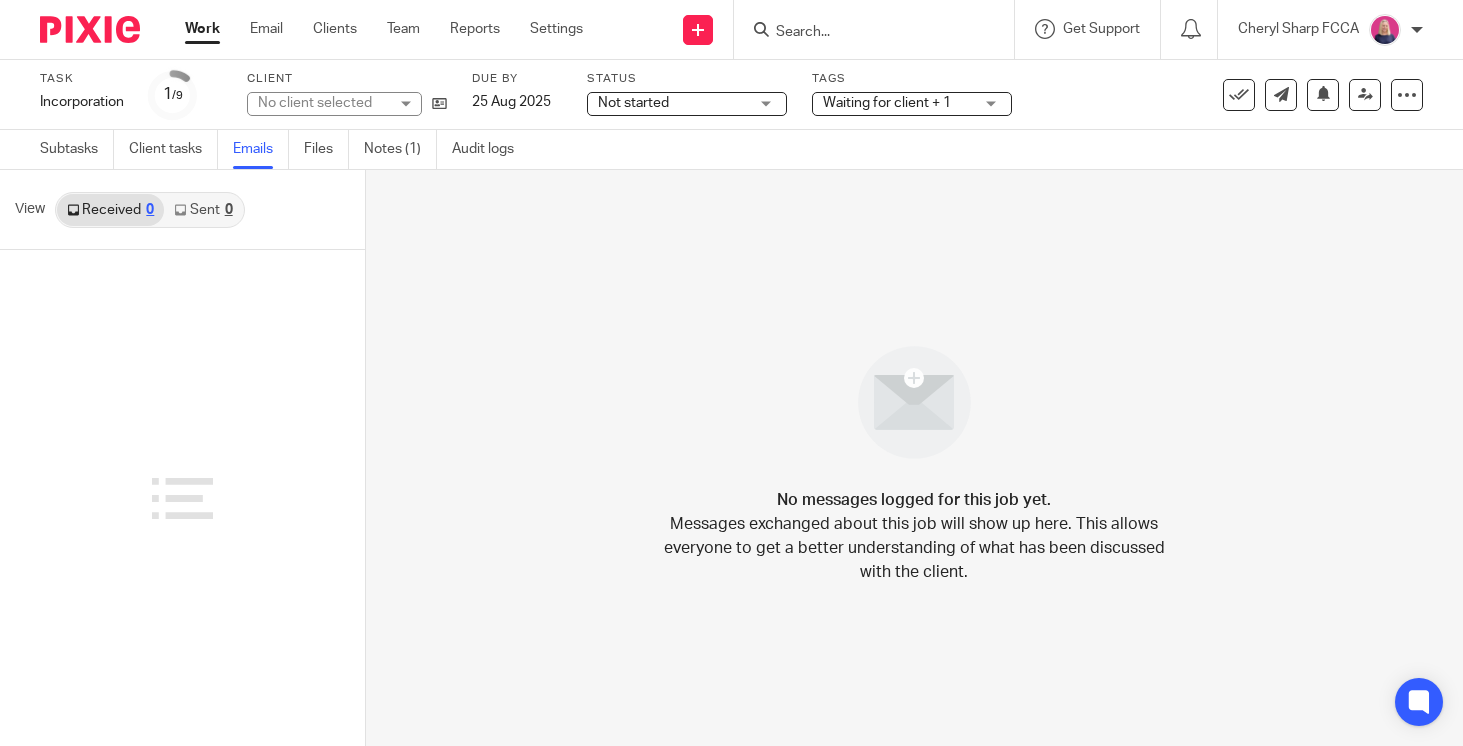 scroll, scrollTop: 0, scrollLeft: 0, axis: both 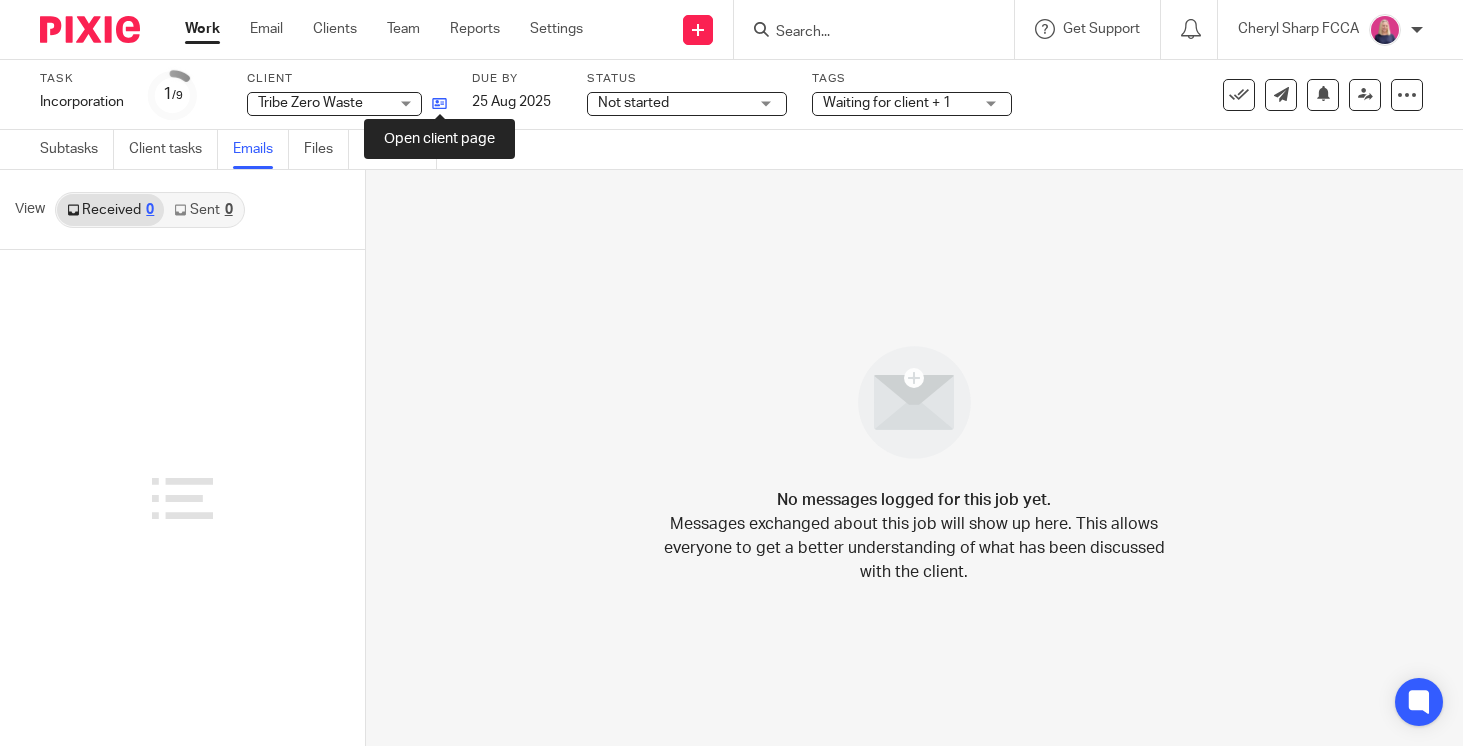 click at bounding box center (439, 103) 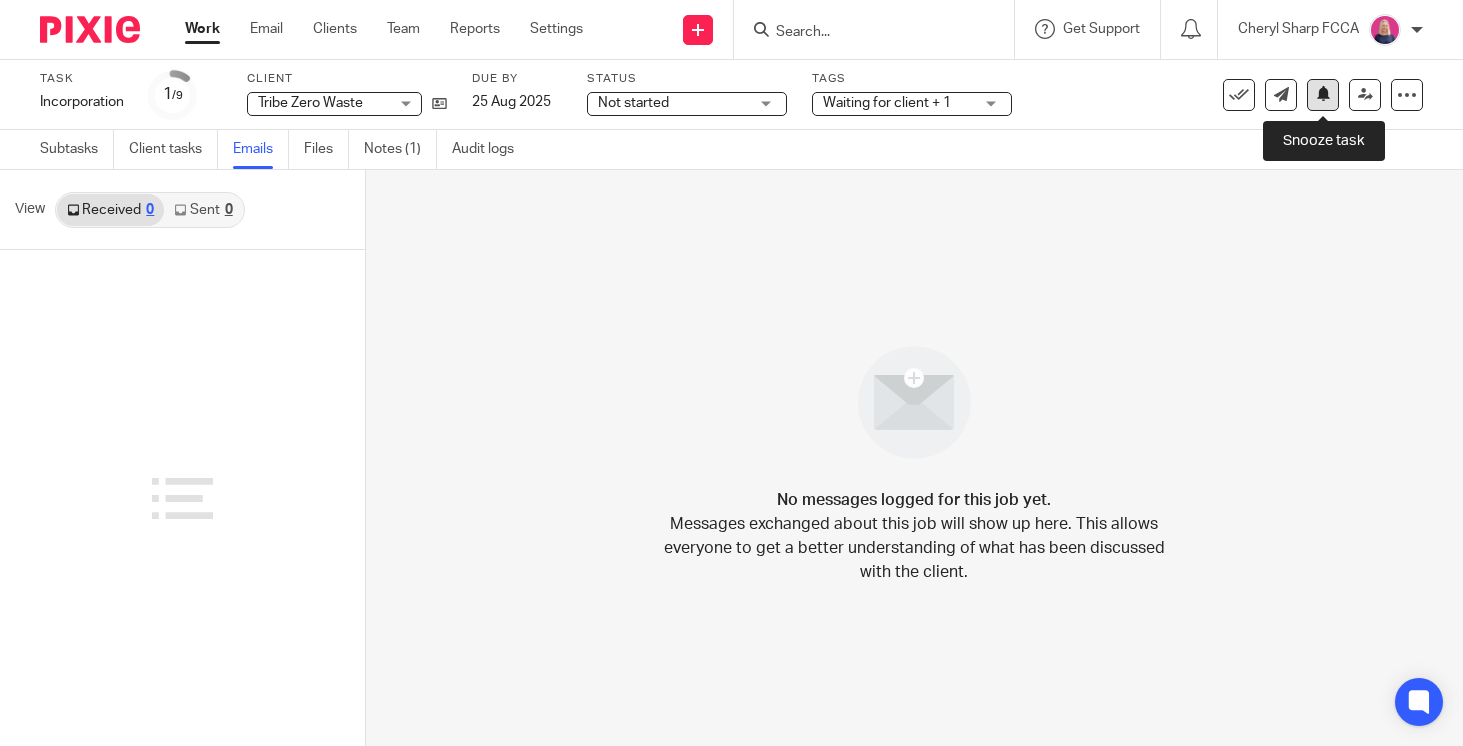 click at bounding box center [1323, 95] 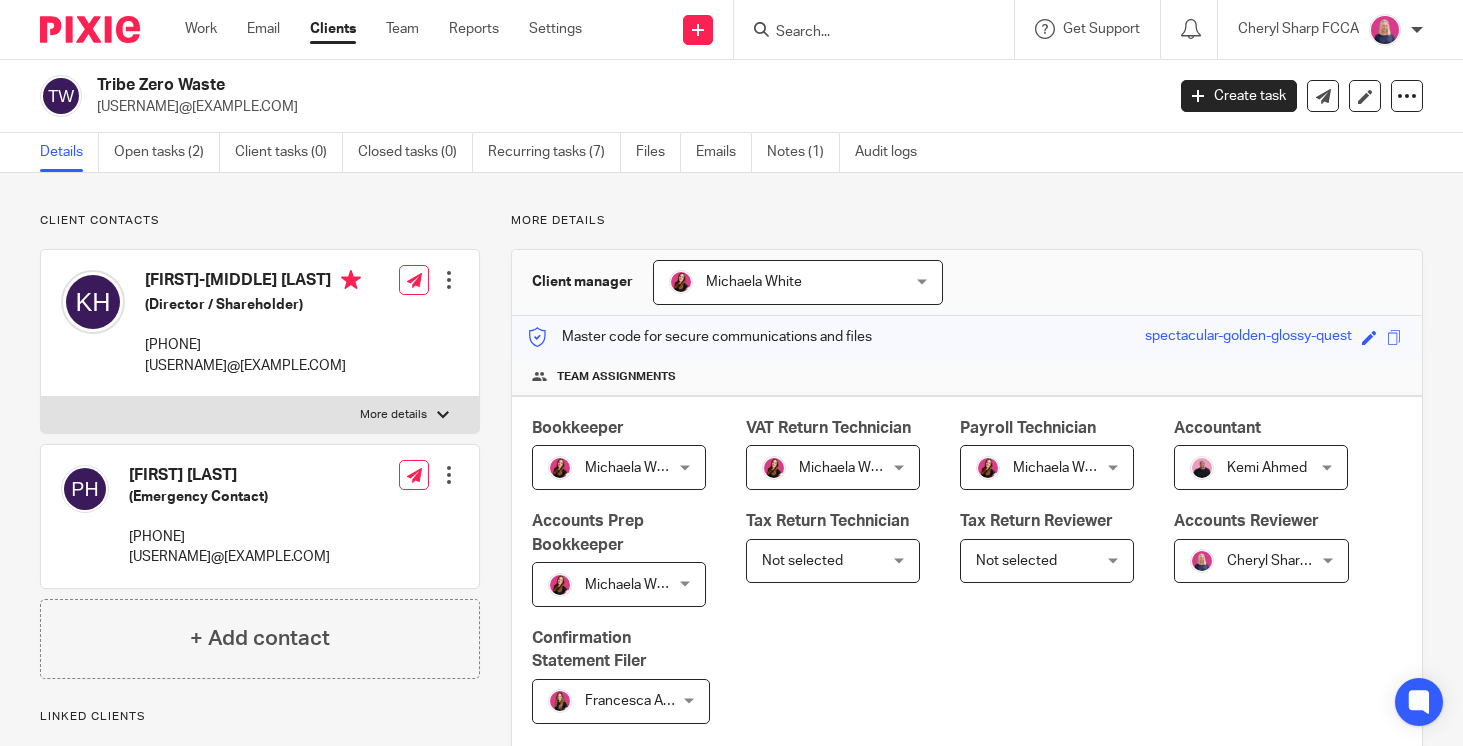 scroll, scrollTop: 0, scrollLeft: 0, axis: both 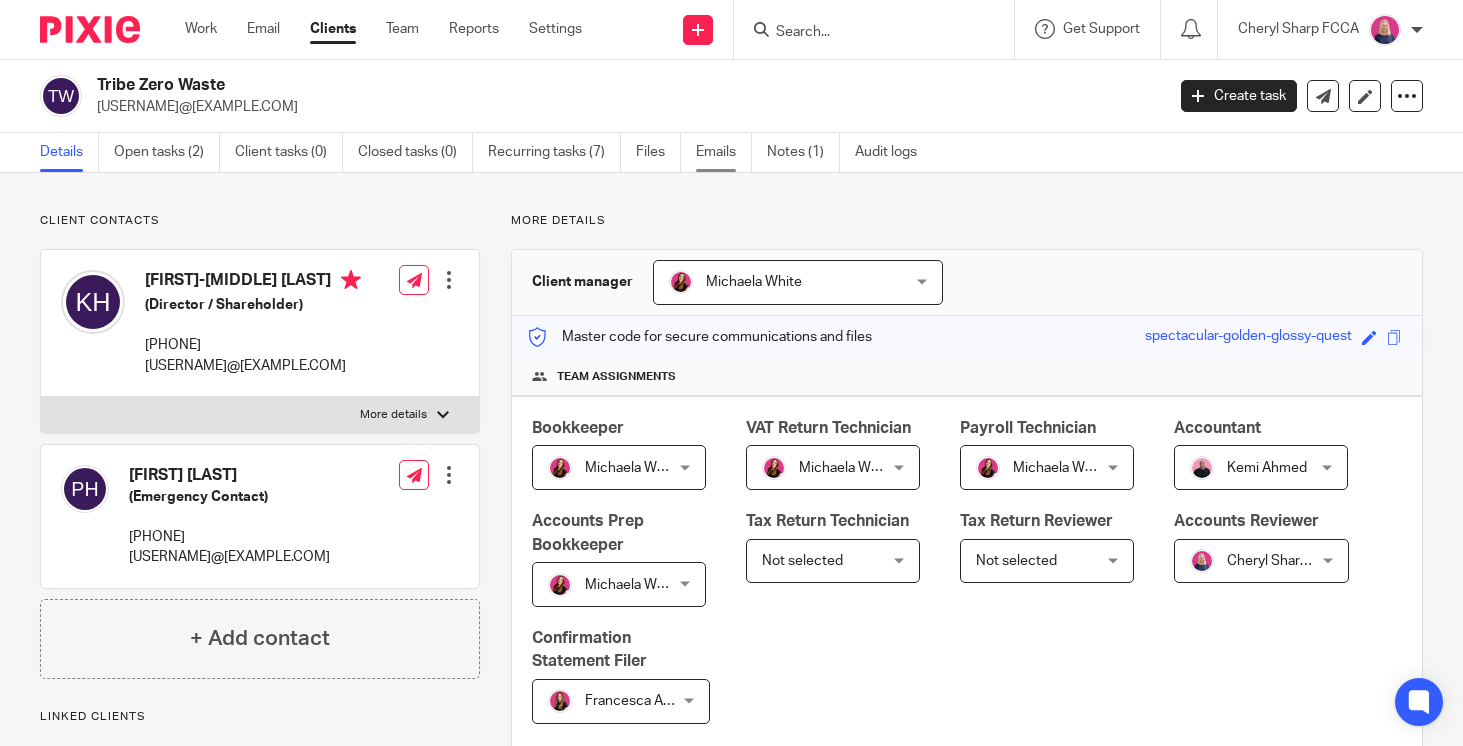 click on "Emails" at bounding box center [724, 152] 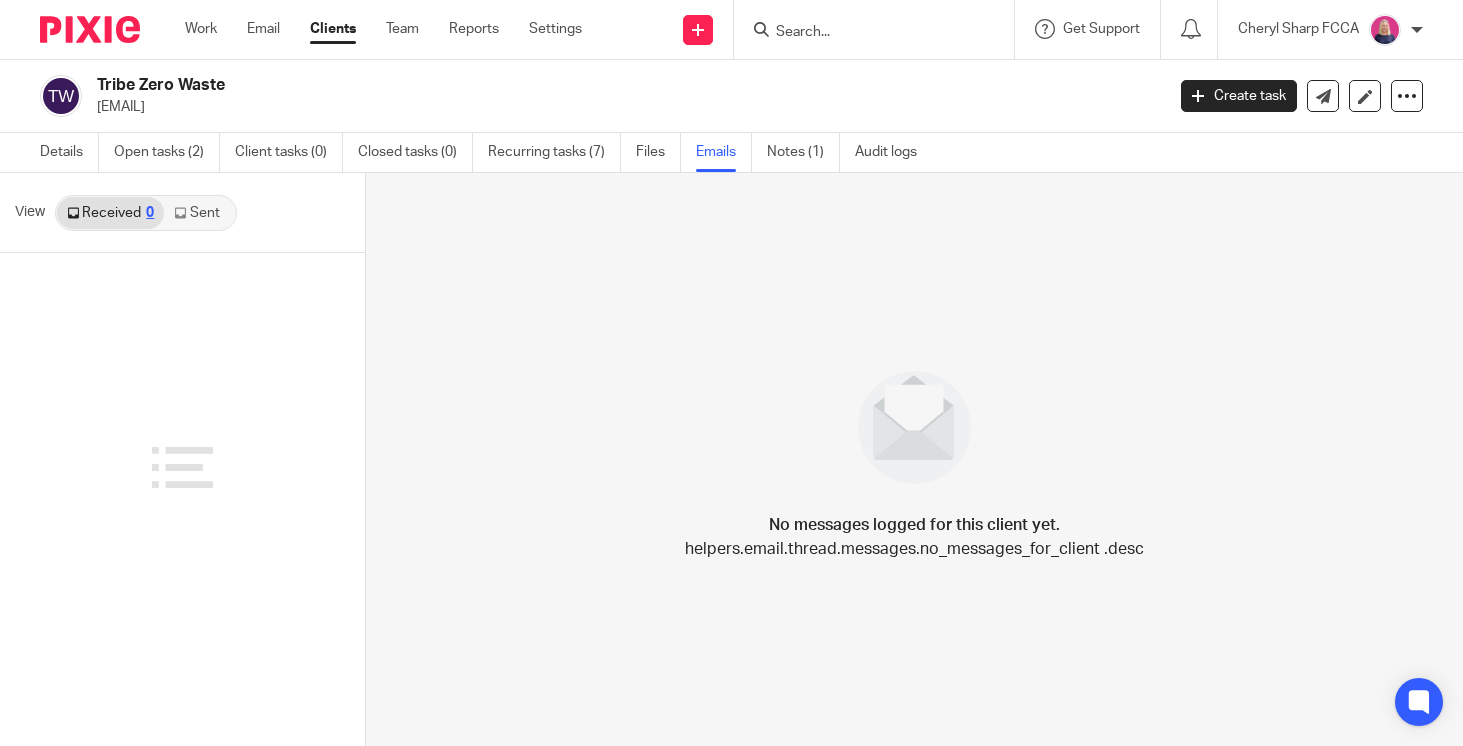 scroll, scrollTop: 0, scrollLeft: 0, axis: both 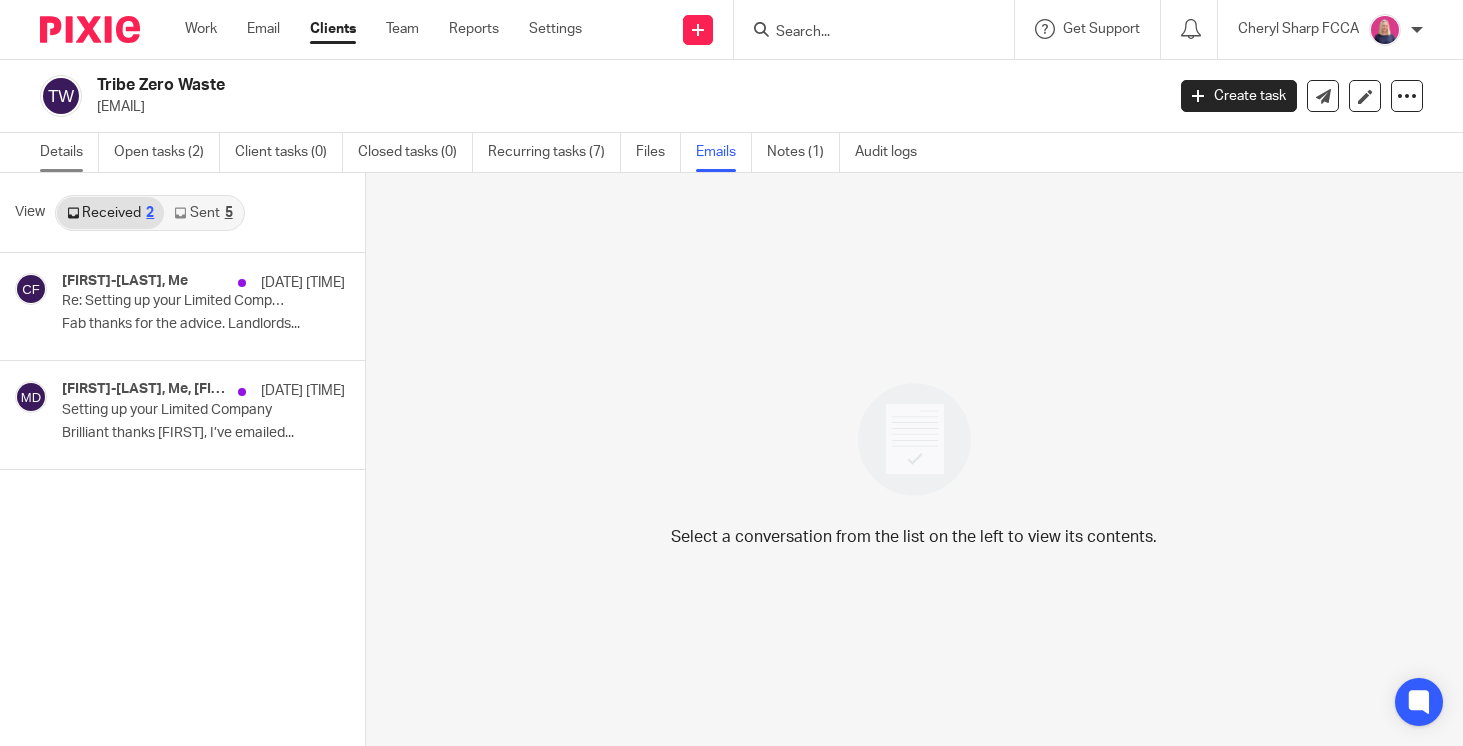 click on "Details" at bounding box center [69, 152] 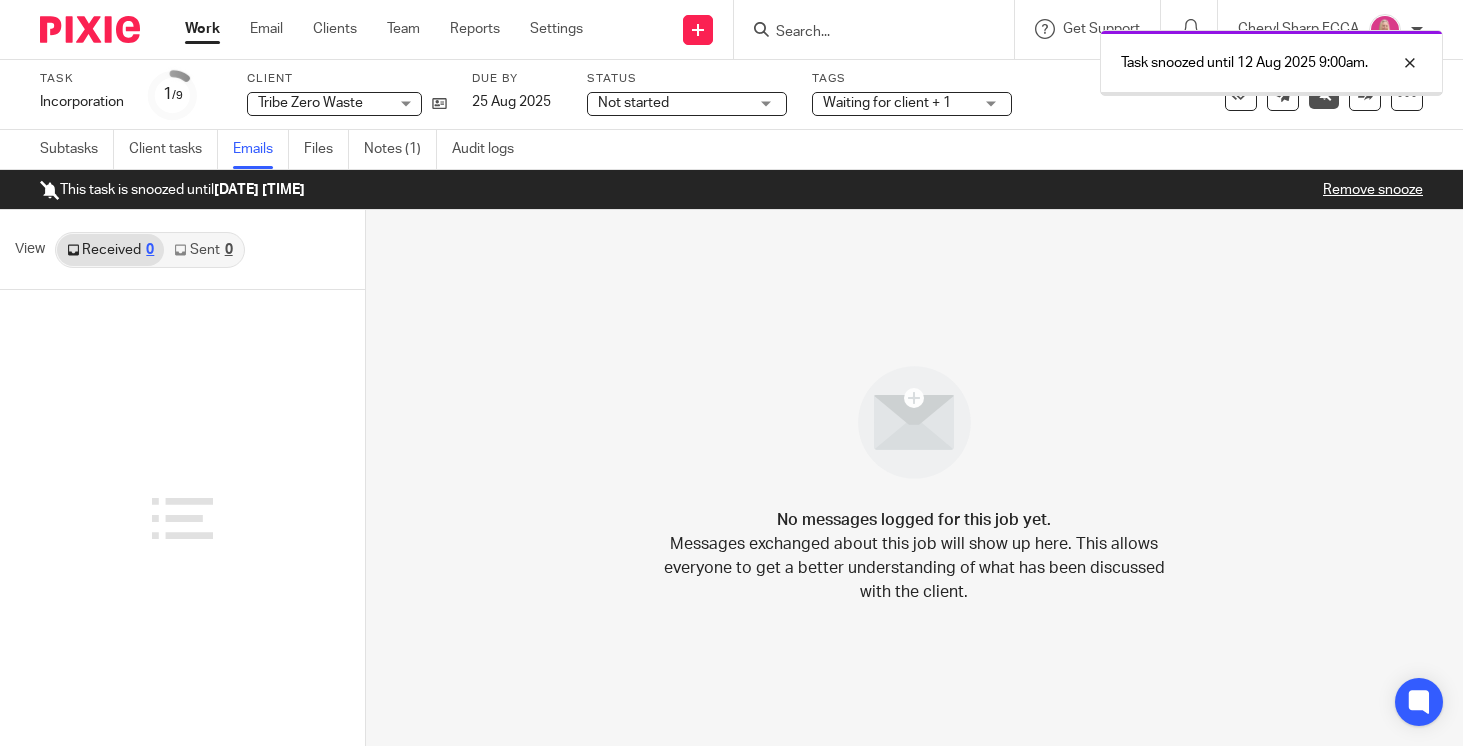 scroll, scrollTop: 0, scrollLeft: 0, axis: both 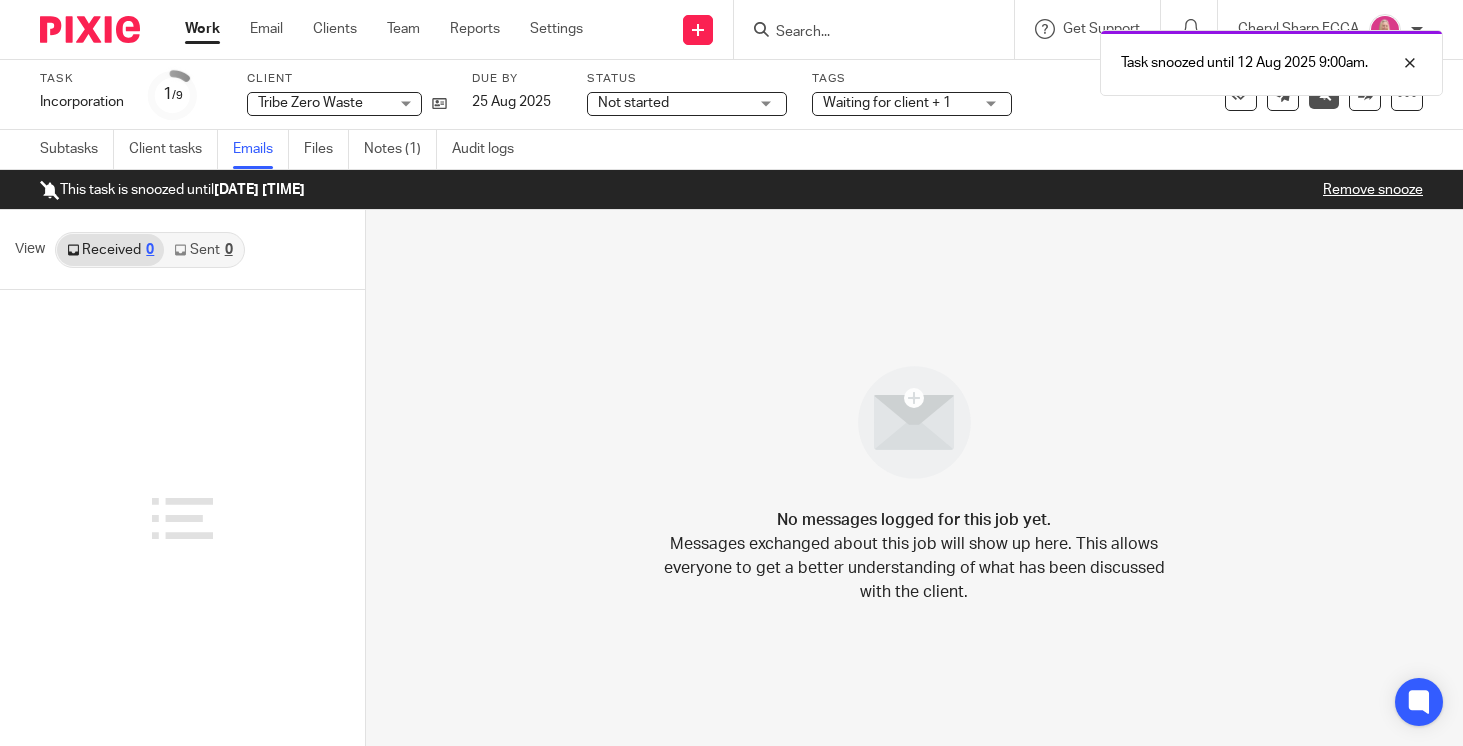 click at bounding box center [90, 29] 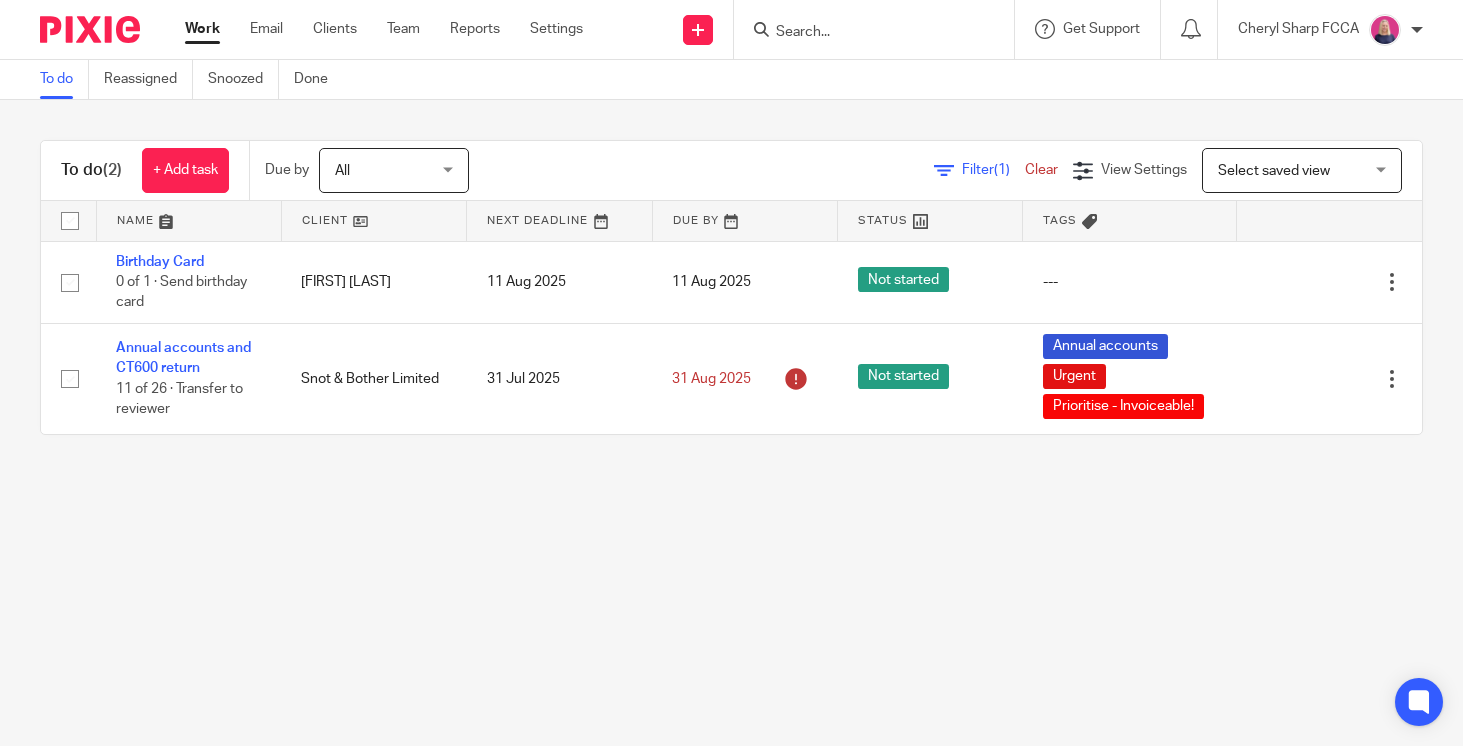 scroll, scrollTop: 0, scrollLeft: 0, axis: both 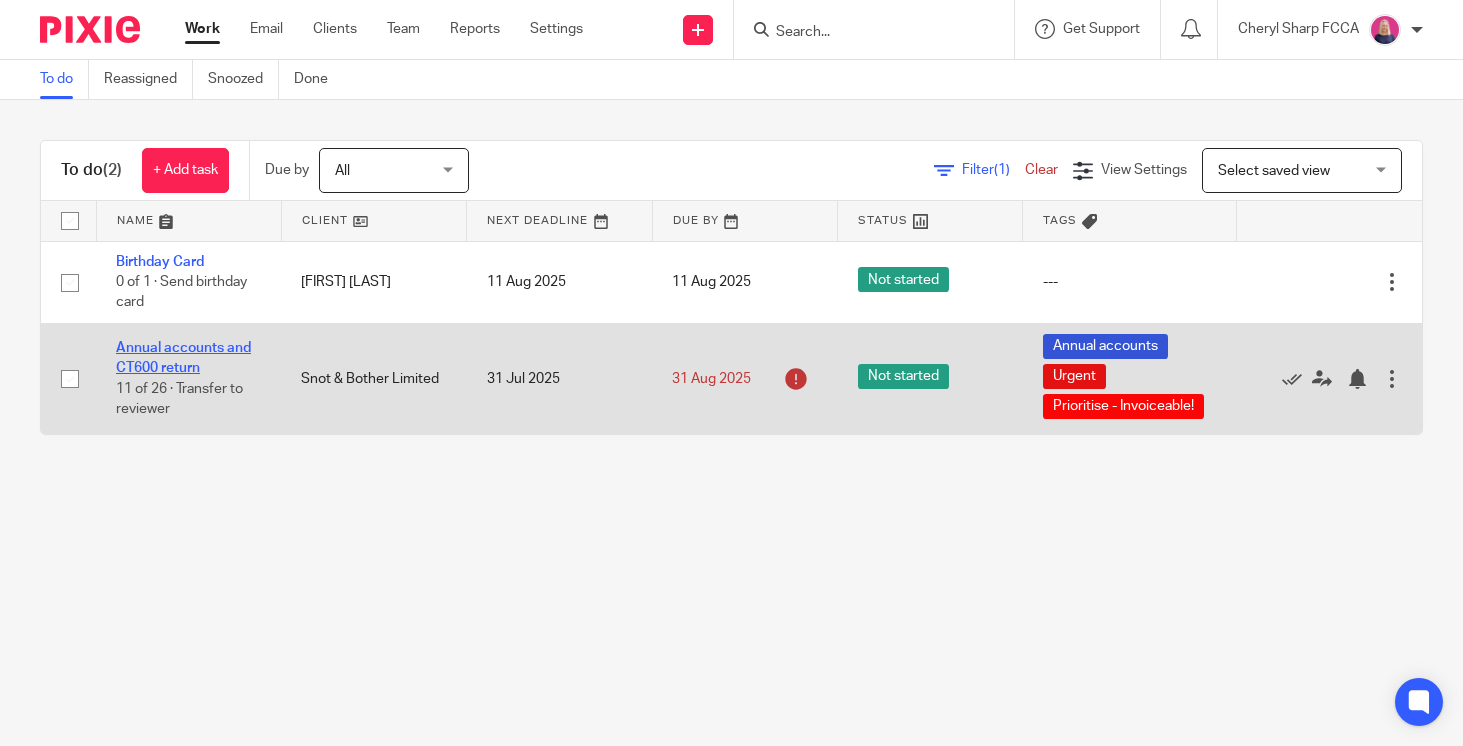 click on "Annual accounts and CT600 return" at bounding box center [183, 358] 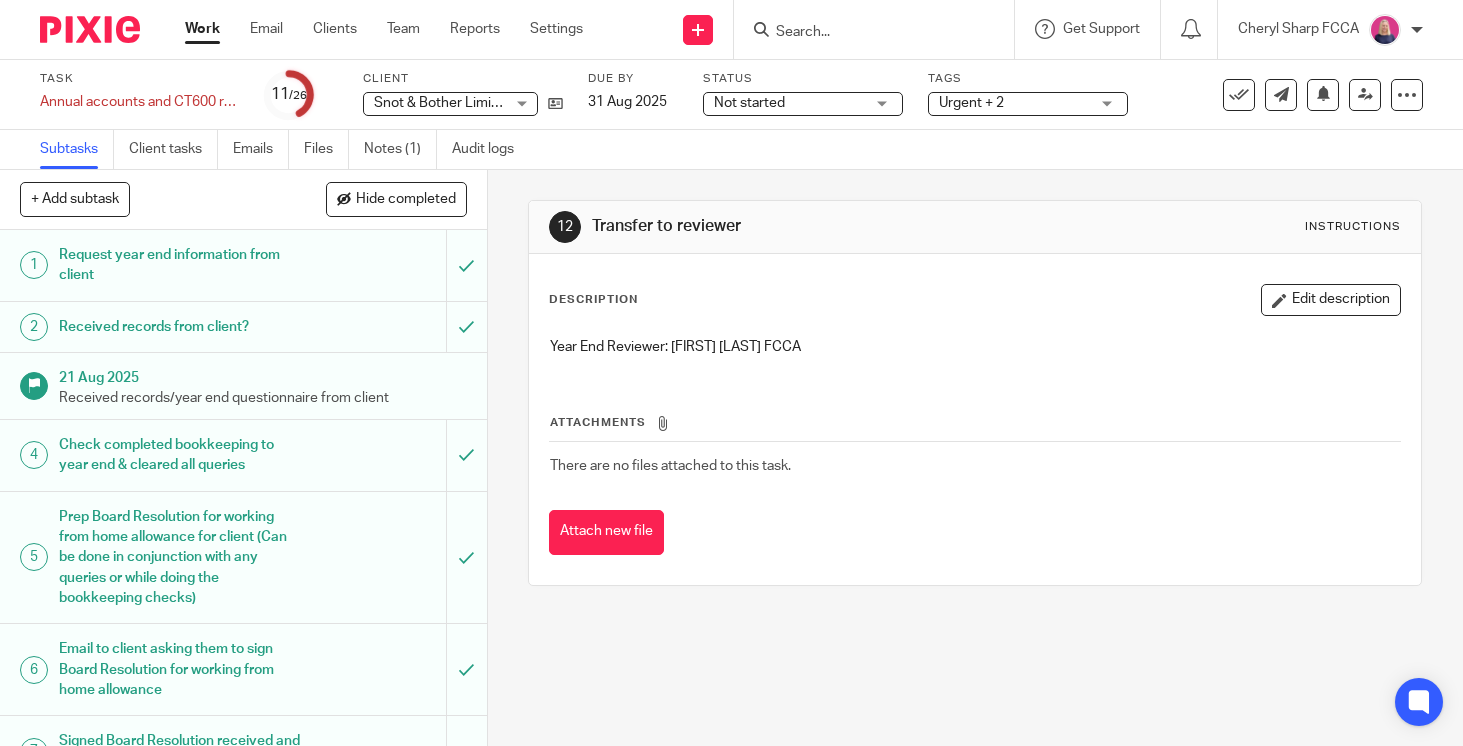 scroll, scrollTop: 0, scrollLeft: 0, axis: both 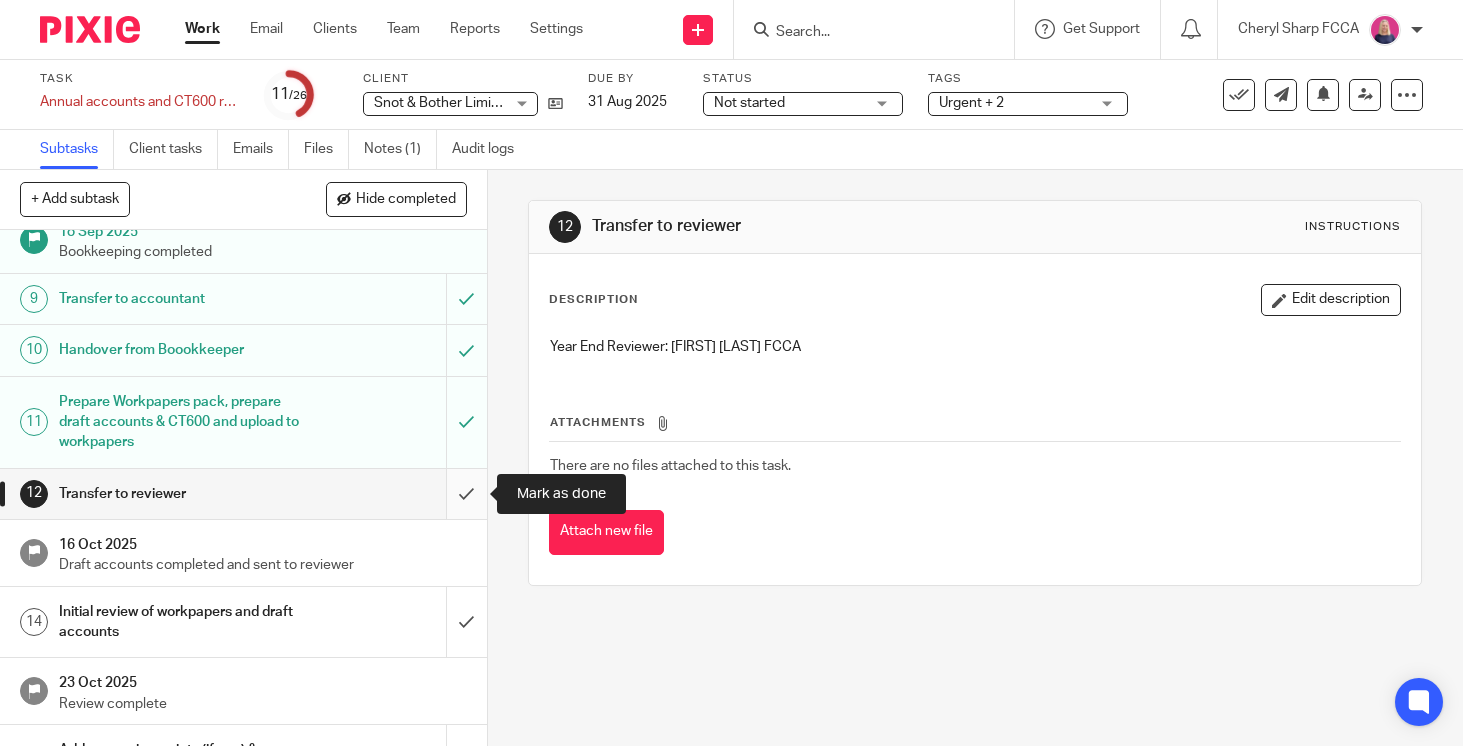 click at bounding box center [243, 494] 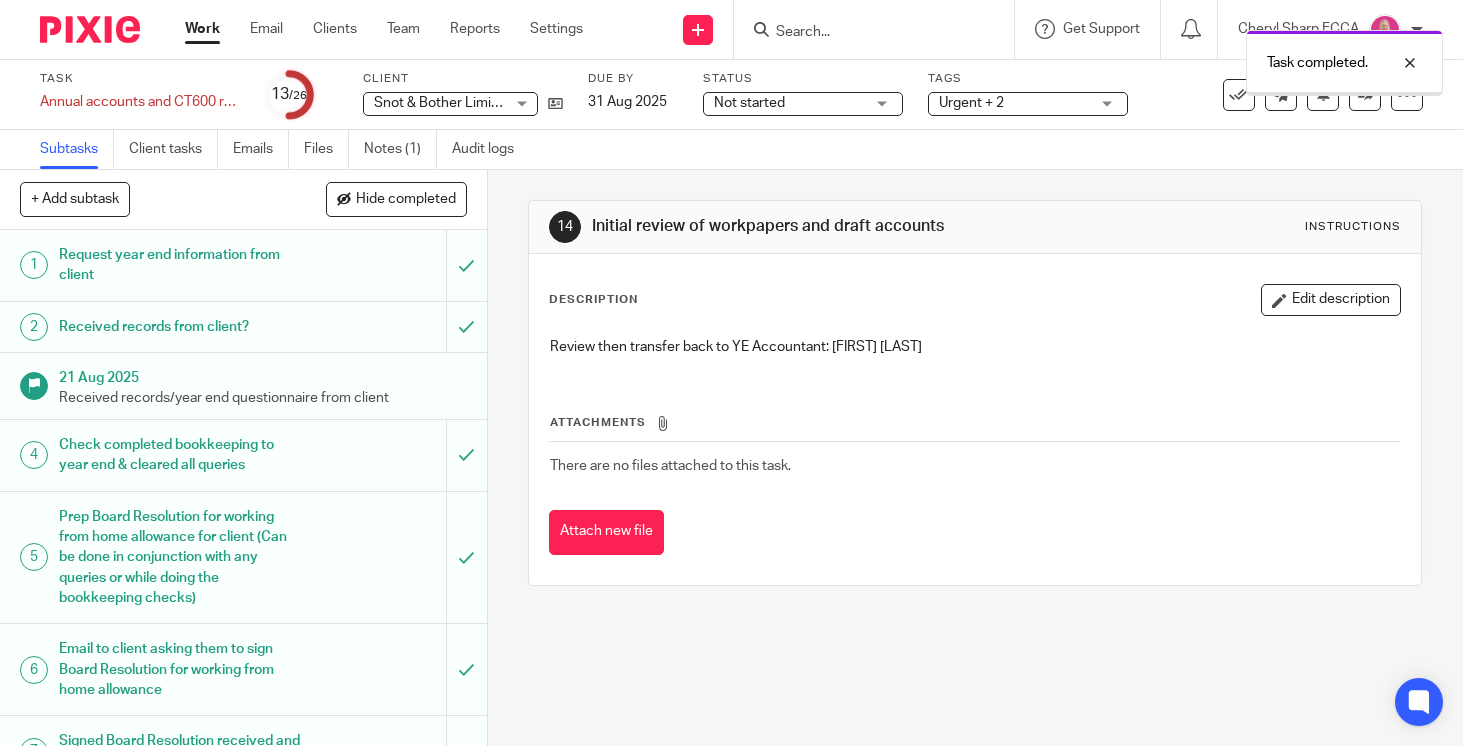 scroll, scrollTop: 0, scrollLeft: 0, axis: both 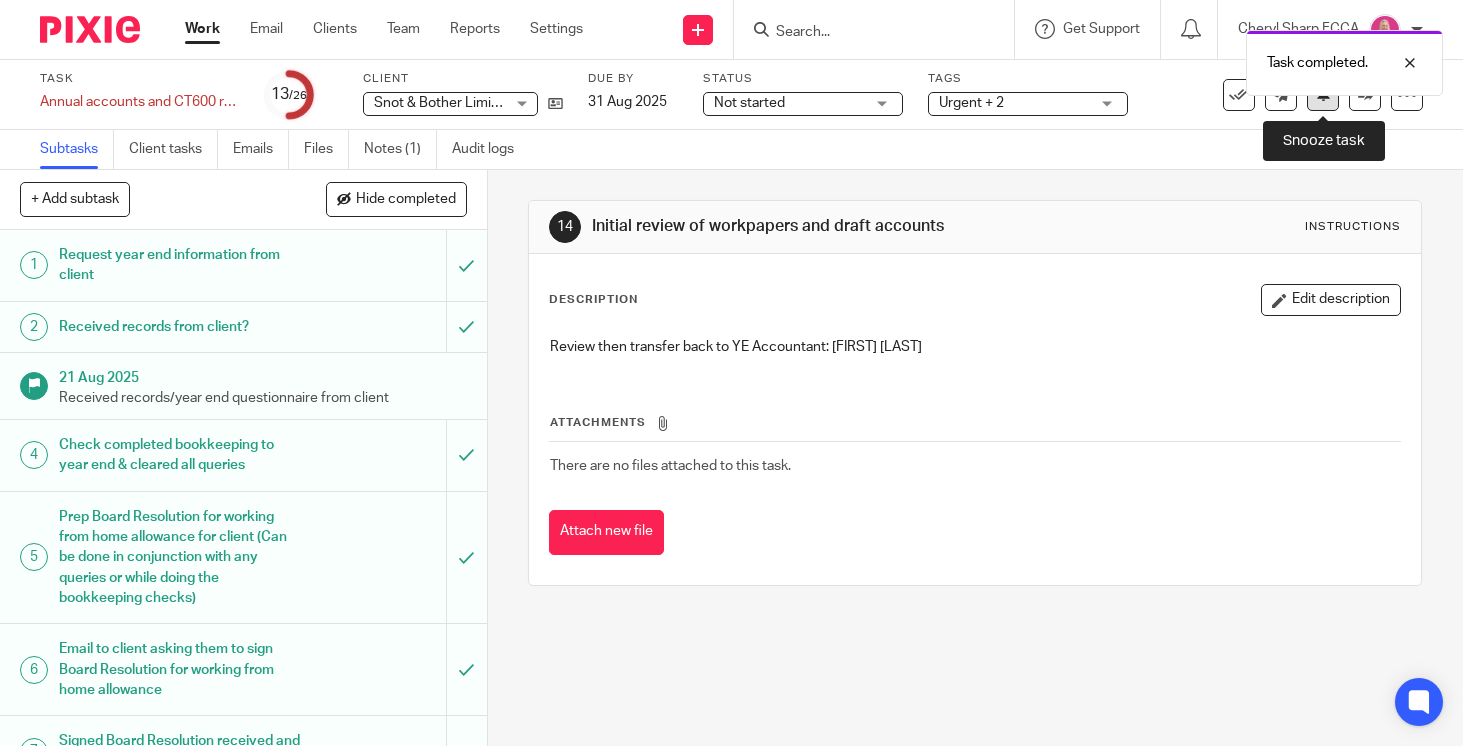 click at bounding box center [1323, 95] 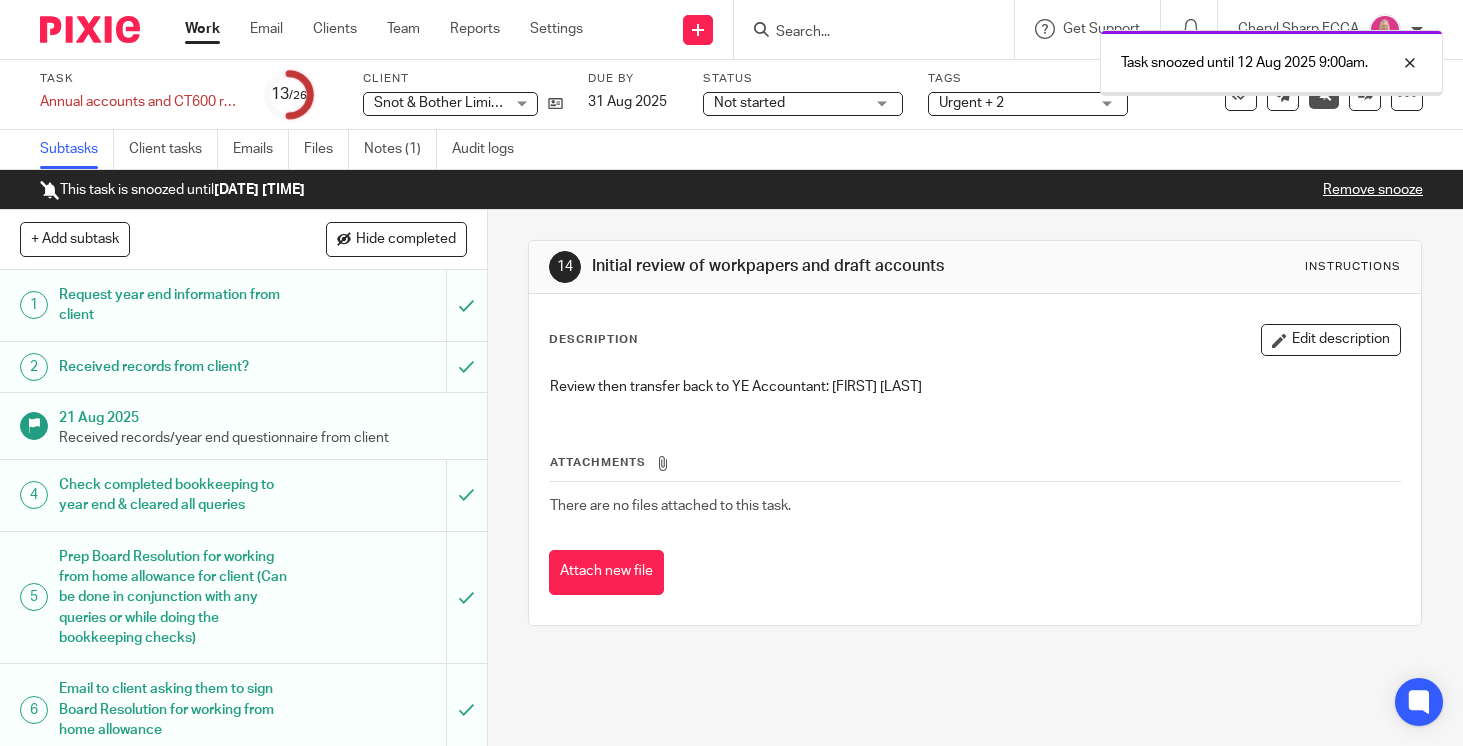 scroll, scrollTop: 0, scrollLeft: 0, axis: both 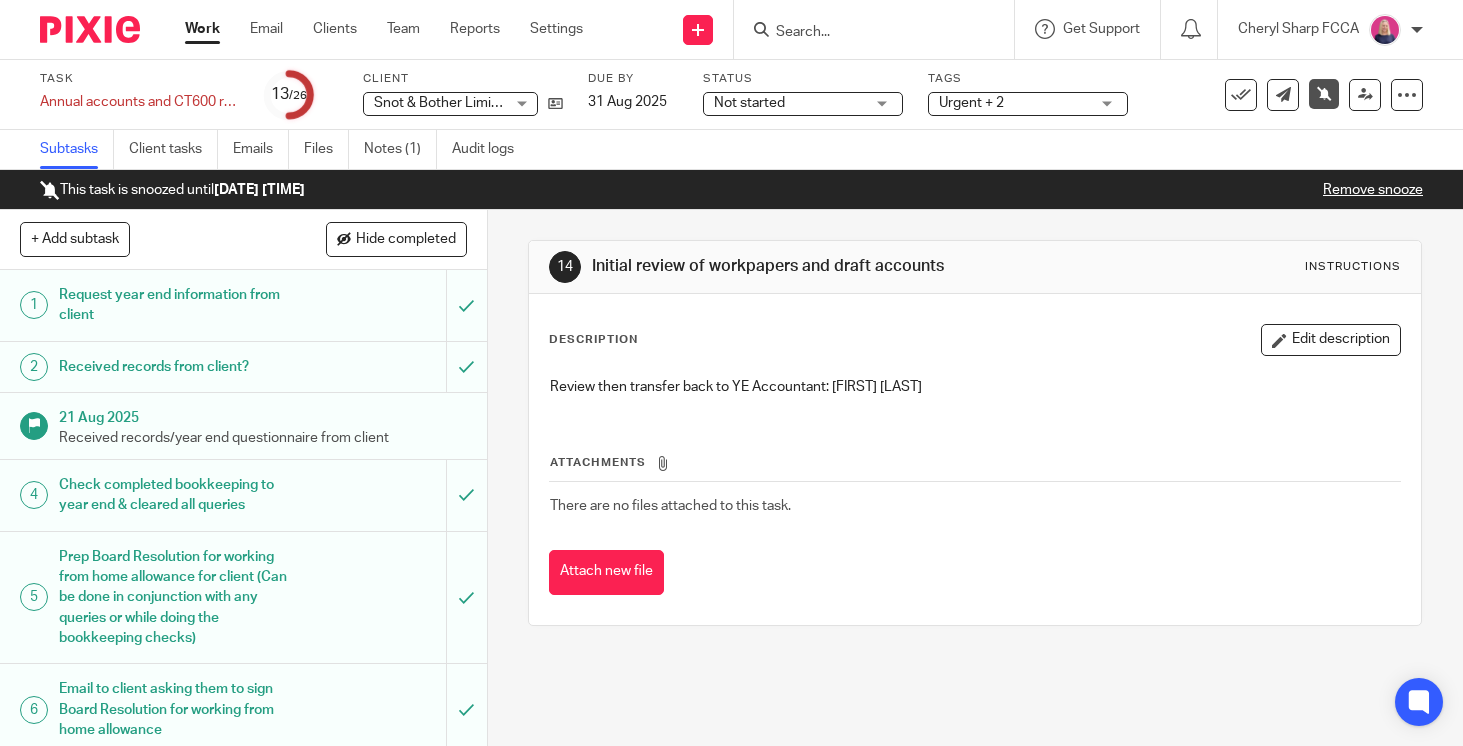 click at bounding box center [90, 29] 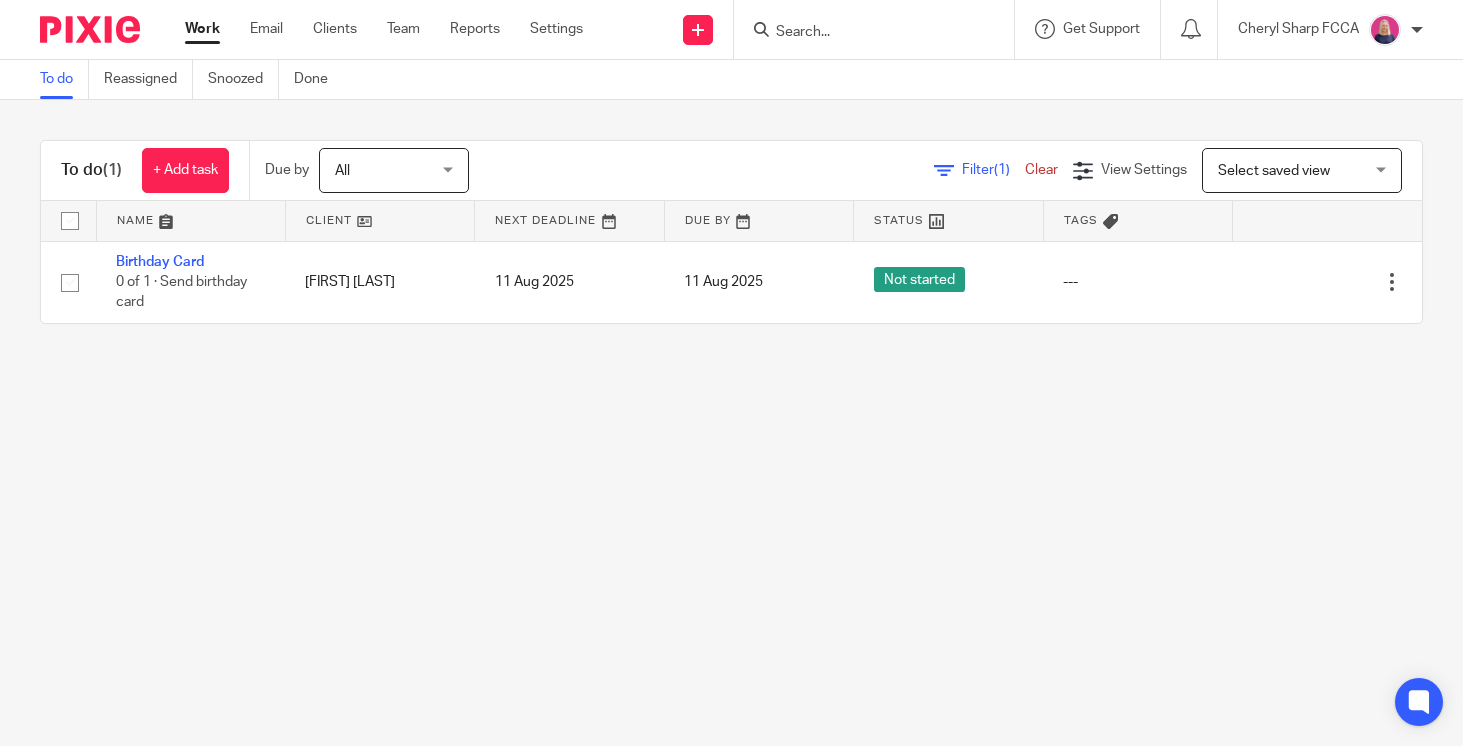 scroll, scrollTop: 0, scrollLeft: 0, axis: both 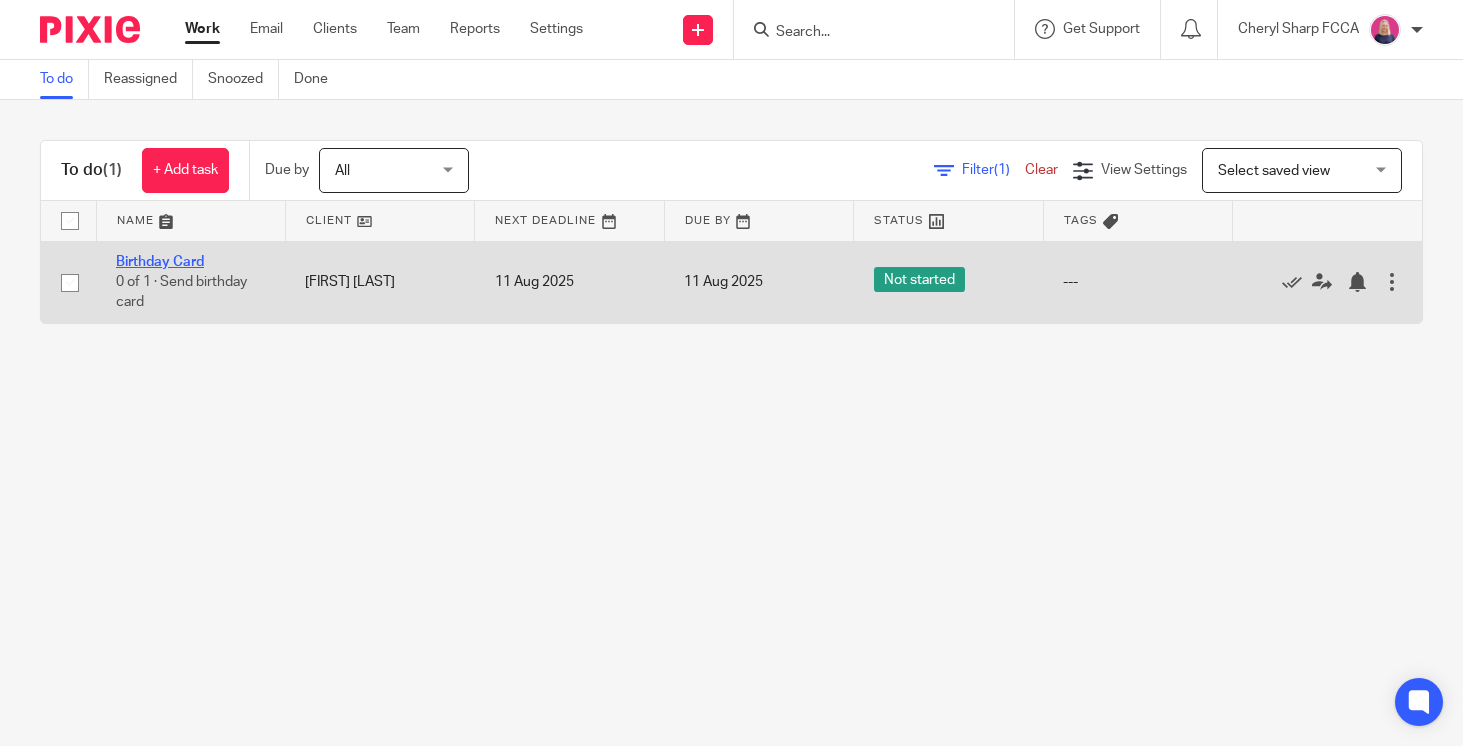 click on "Birthday Card" at bounding box center [160, 262] 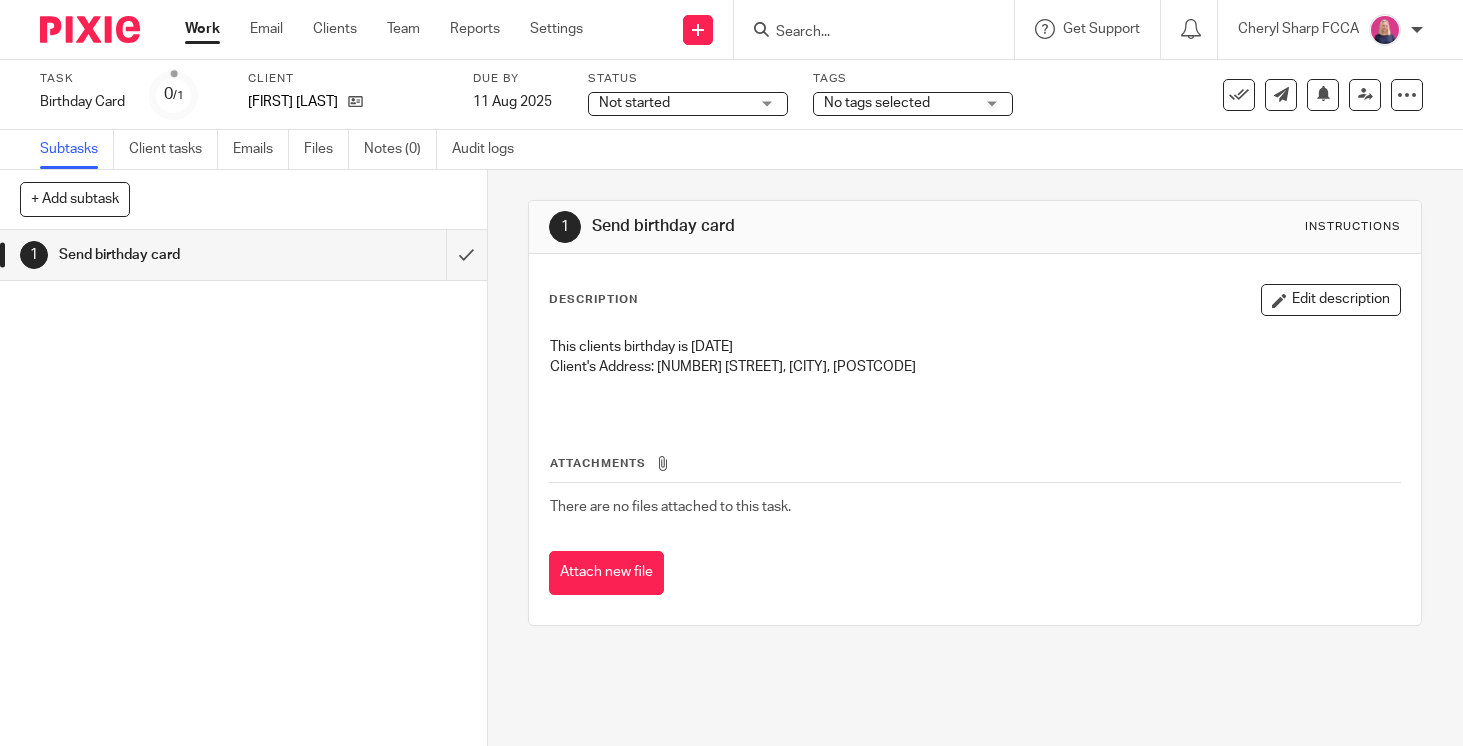 scroll, scrollTop: 0, scrollLeft: 0, axis: both 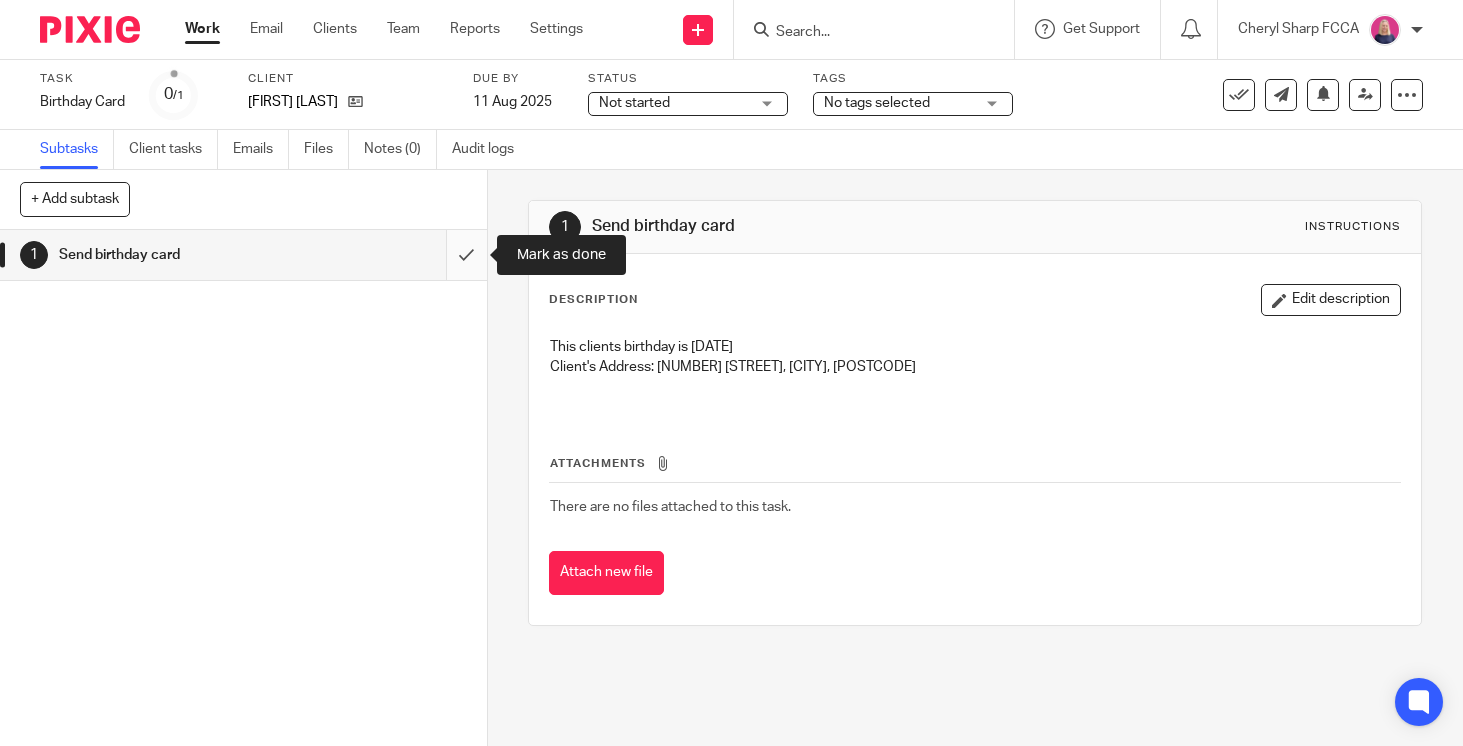 click at bounding box center [243, 255] 